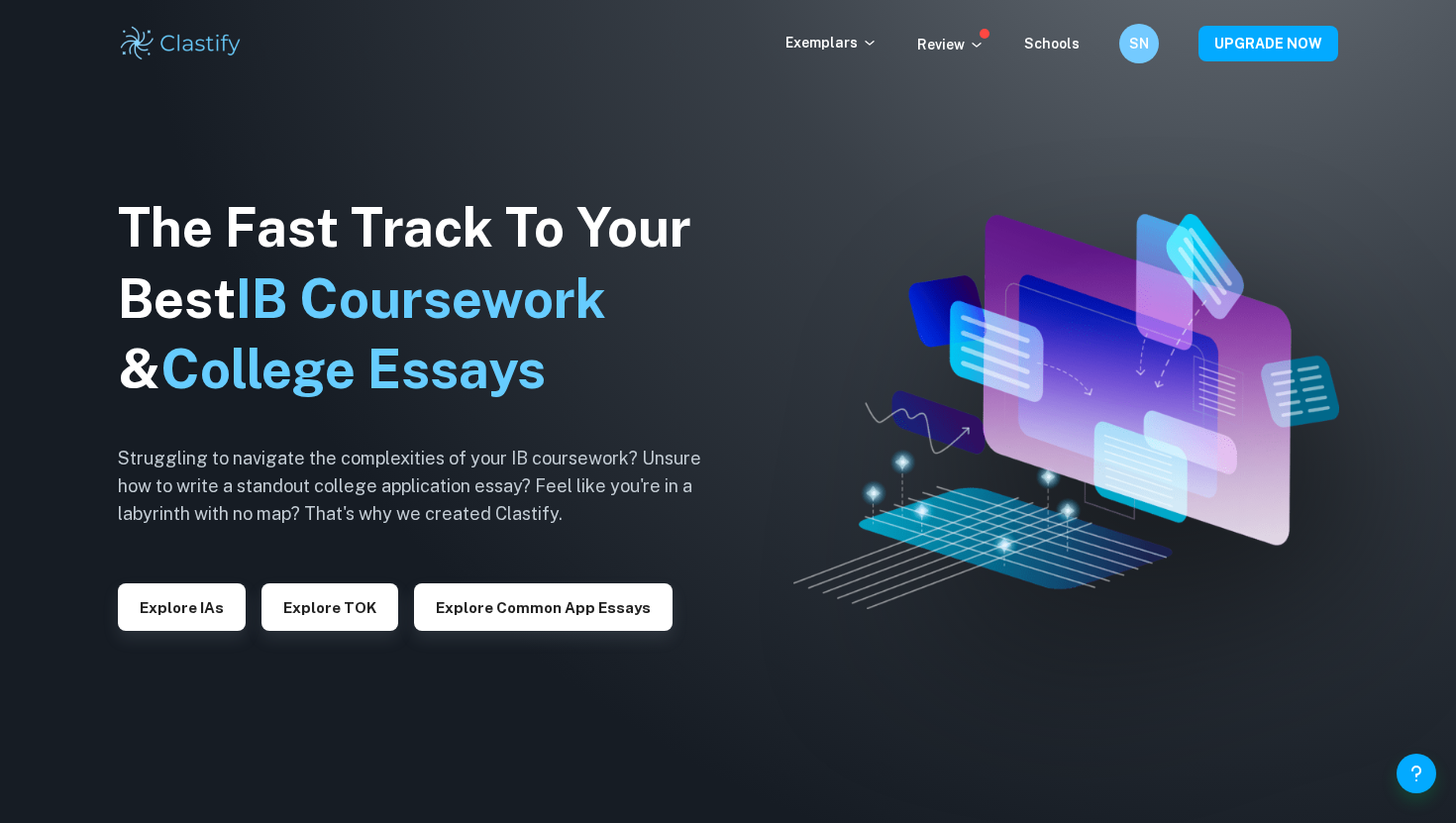scroll, scrollTop: 0, scrollLeft: 0, axis: both 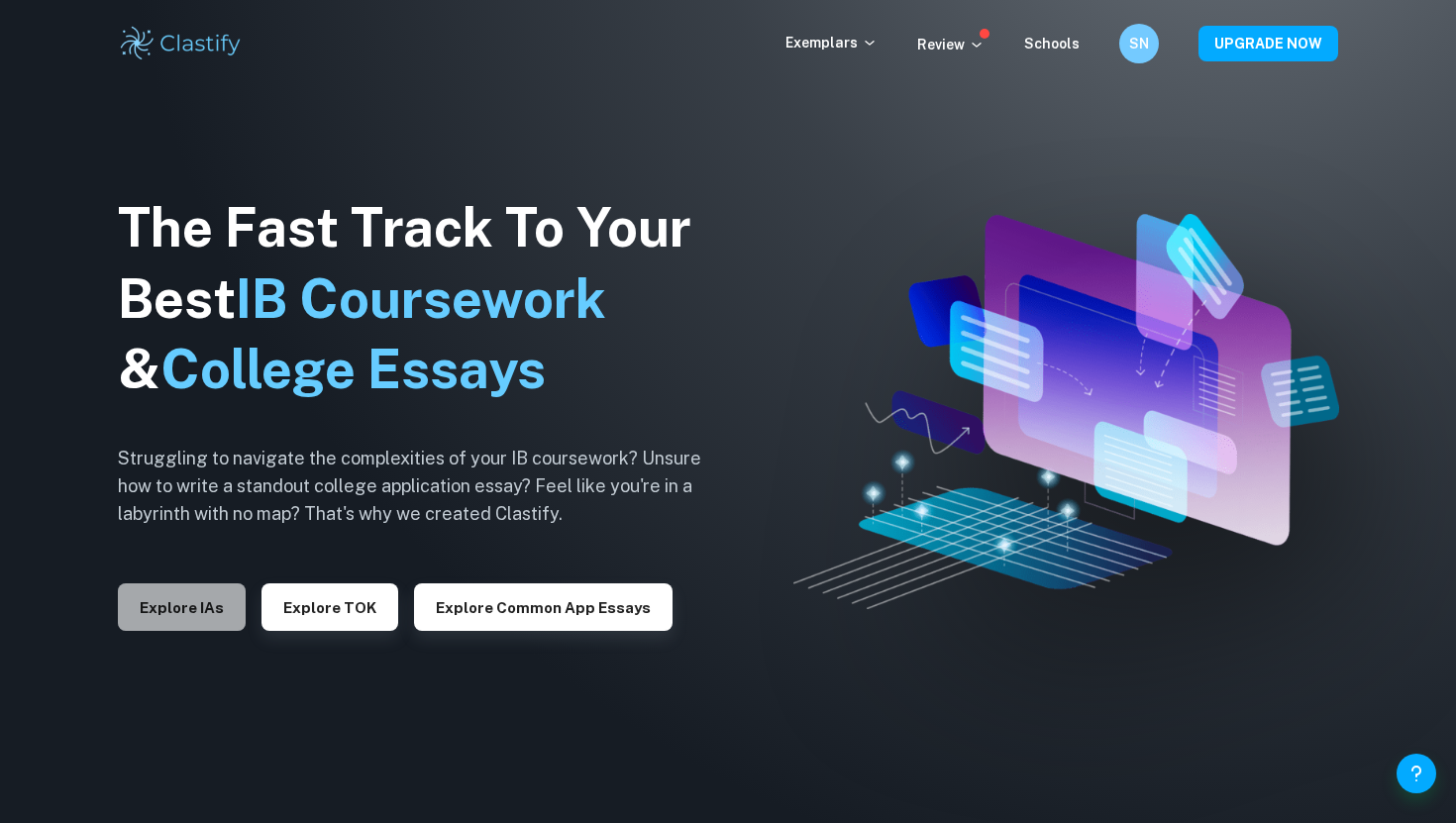 click on "Explore IAs" at bounding box center [181, 607] 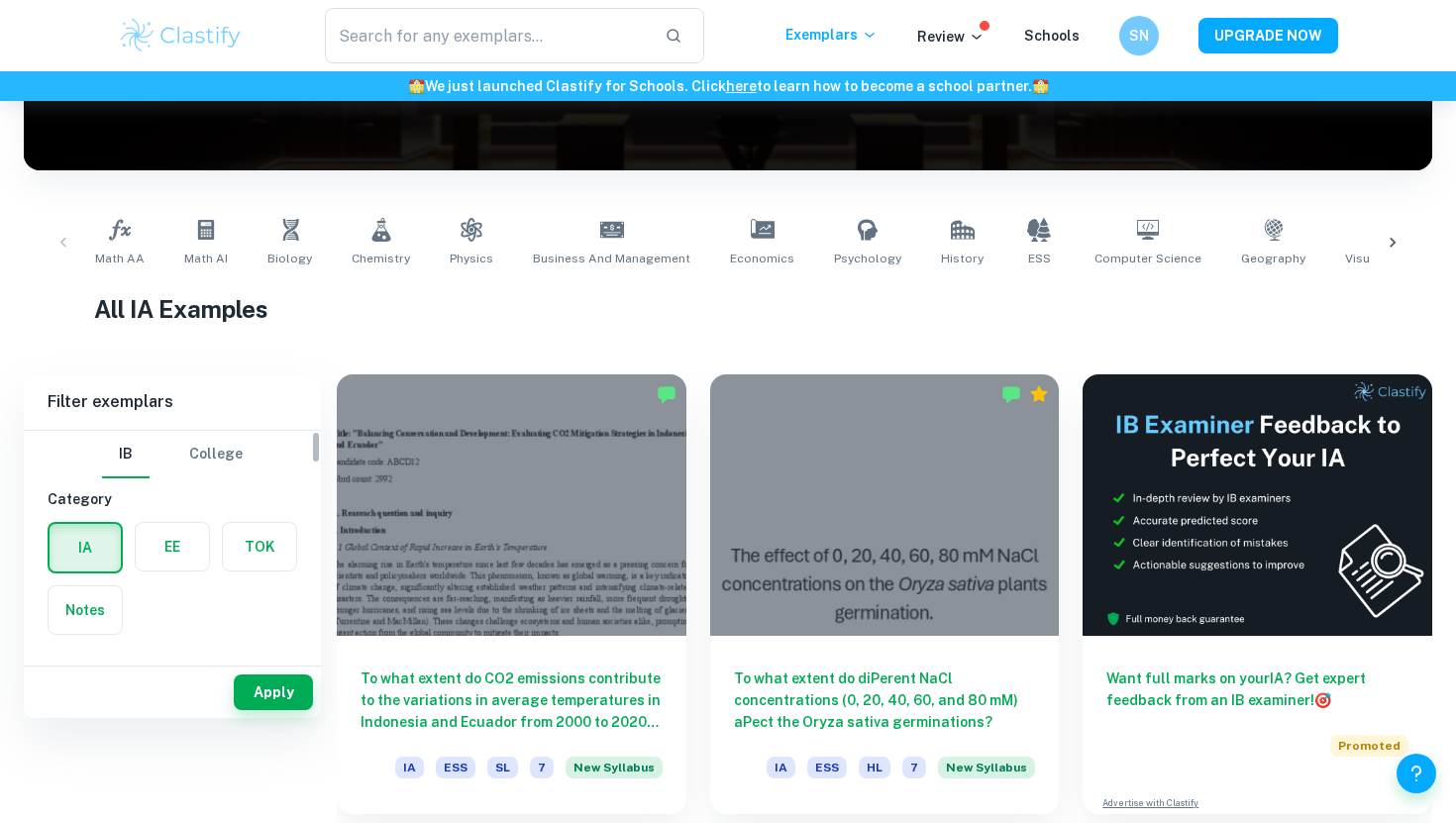 scroll, scrollTop: 395, scrollLeft: 0, axis: vertical 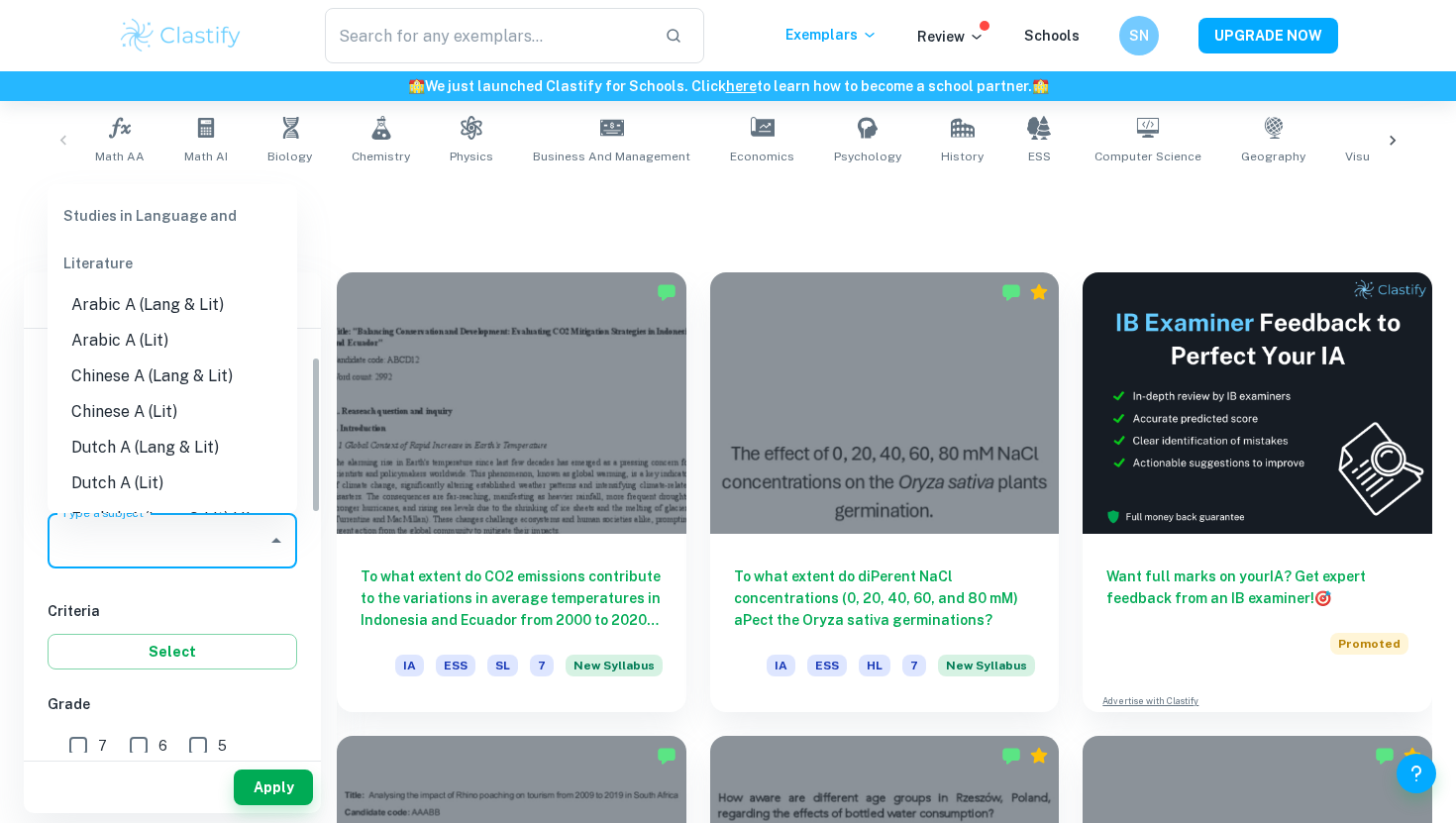 click on "Type a subject" at bounding box center [157, 541] 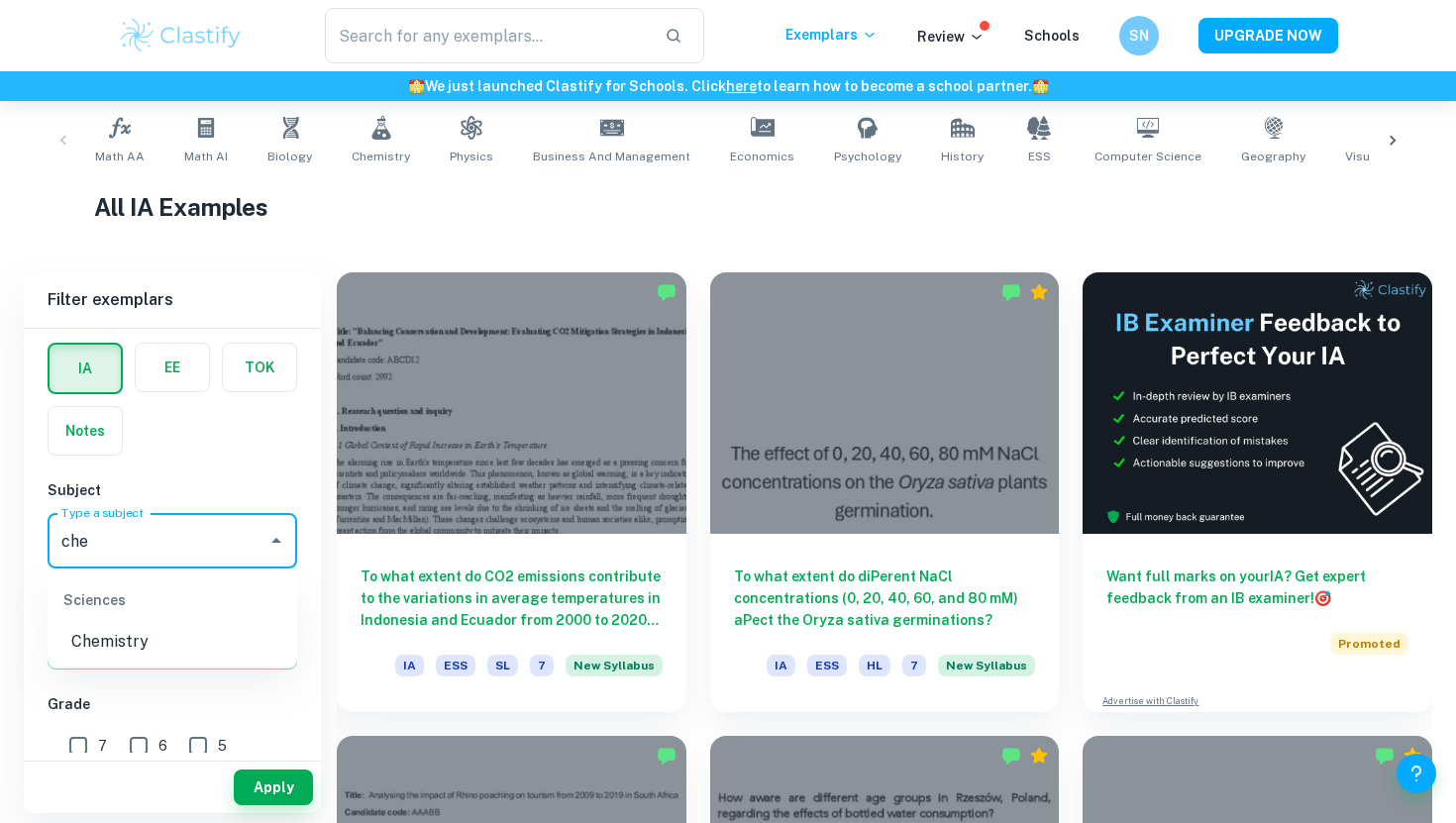 click on "Chemistry" at bounding box center (172, 642) 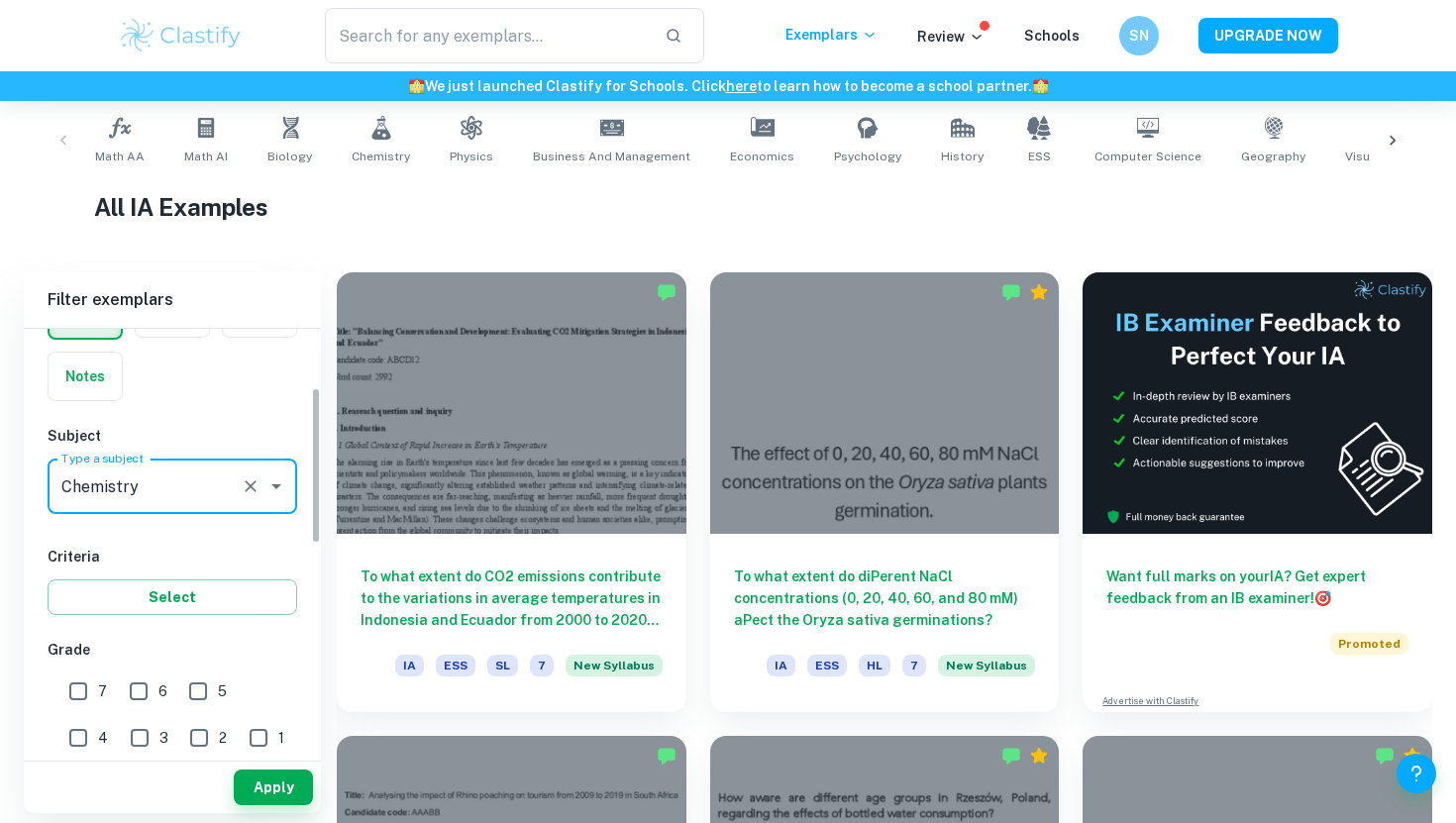 scroll, scrollTop: 158, scrollLeft: 0, axis: vertical 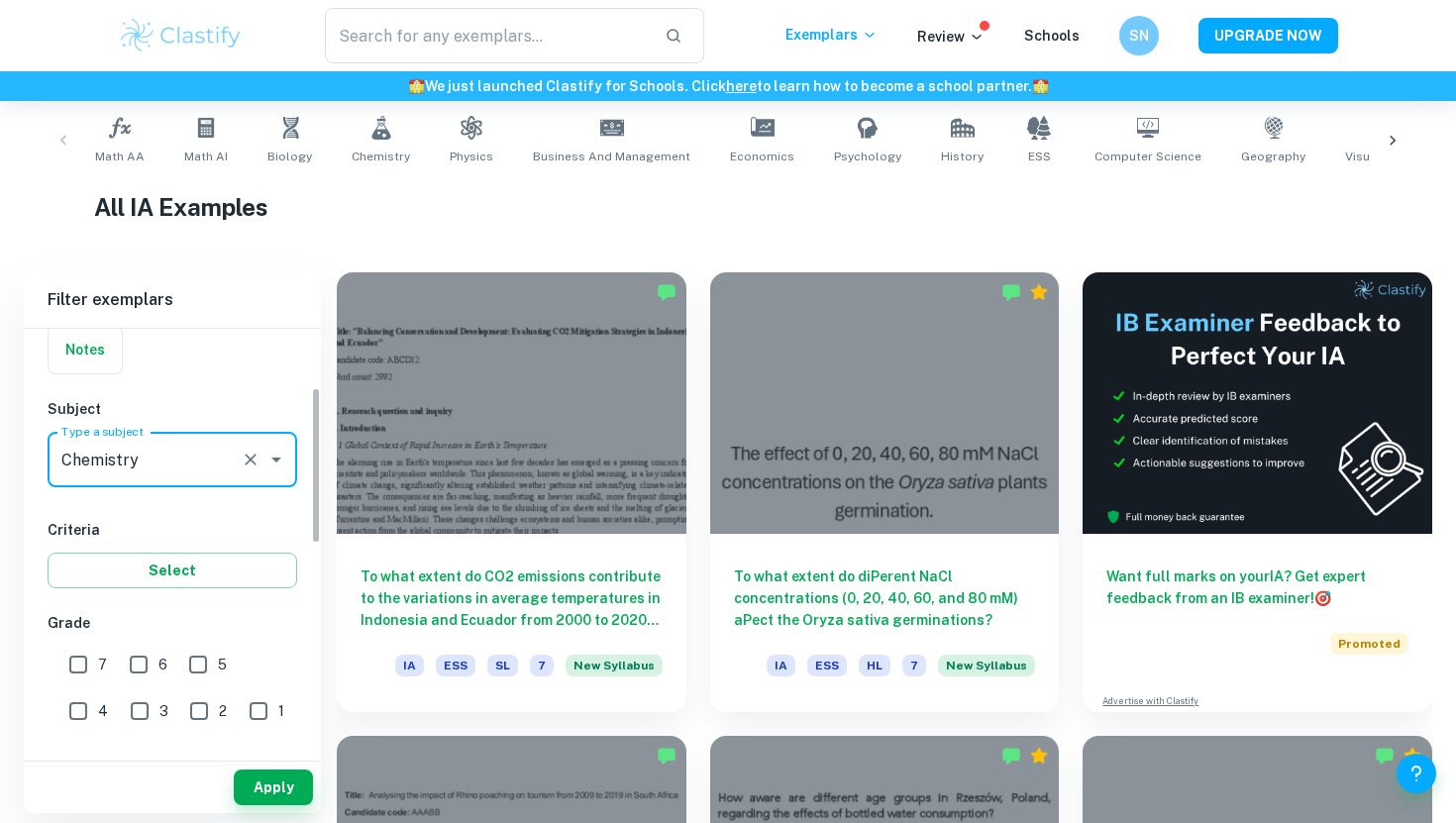 type on "Chemistry" 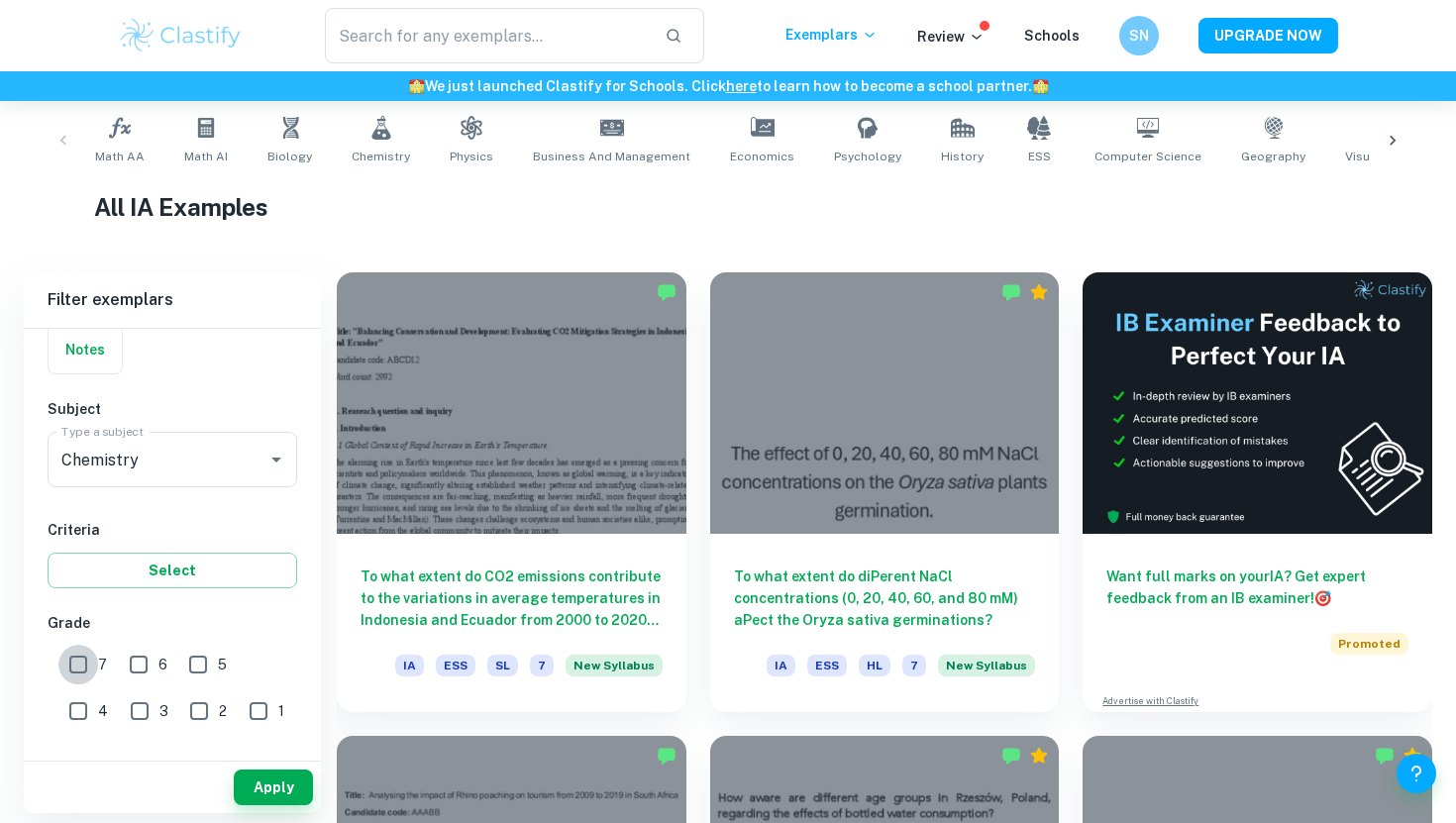 click on "7" at bounding box center [78, 665] 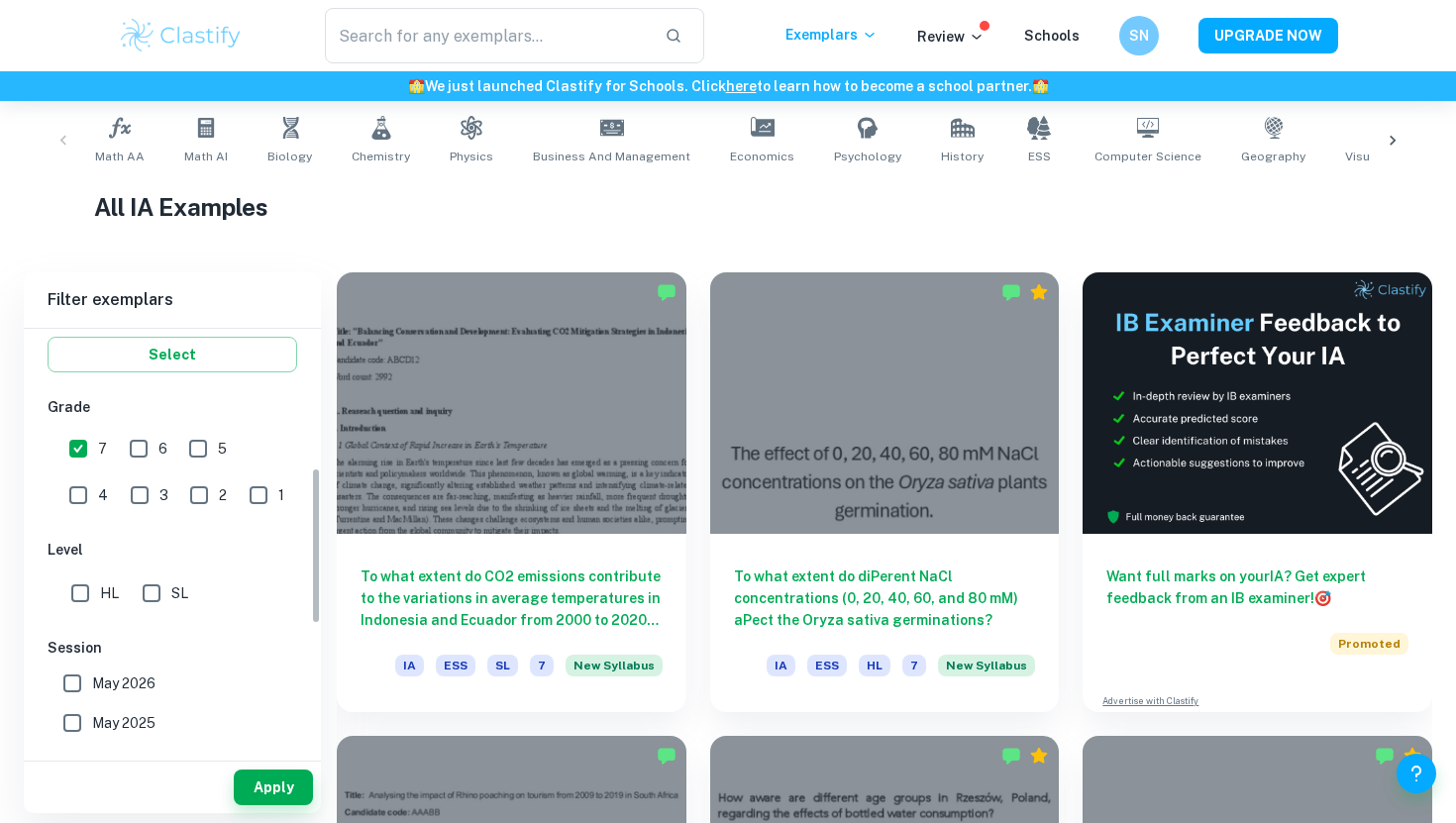 scroll, scrollTop: 517, scrollLeft: 0, axis: vertical 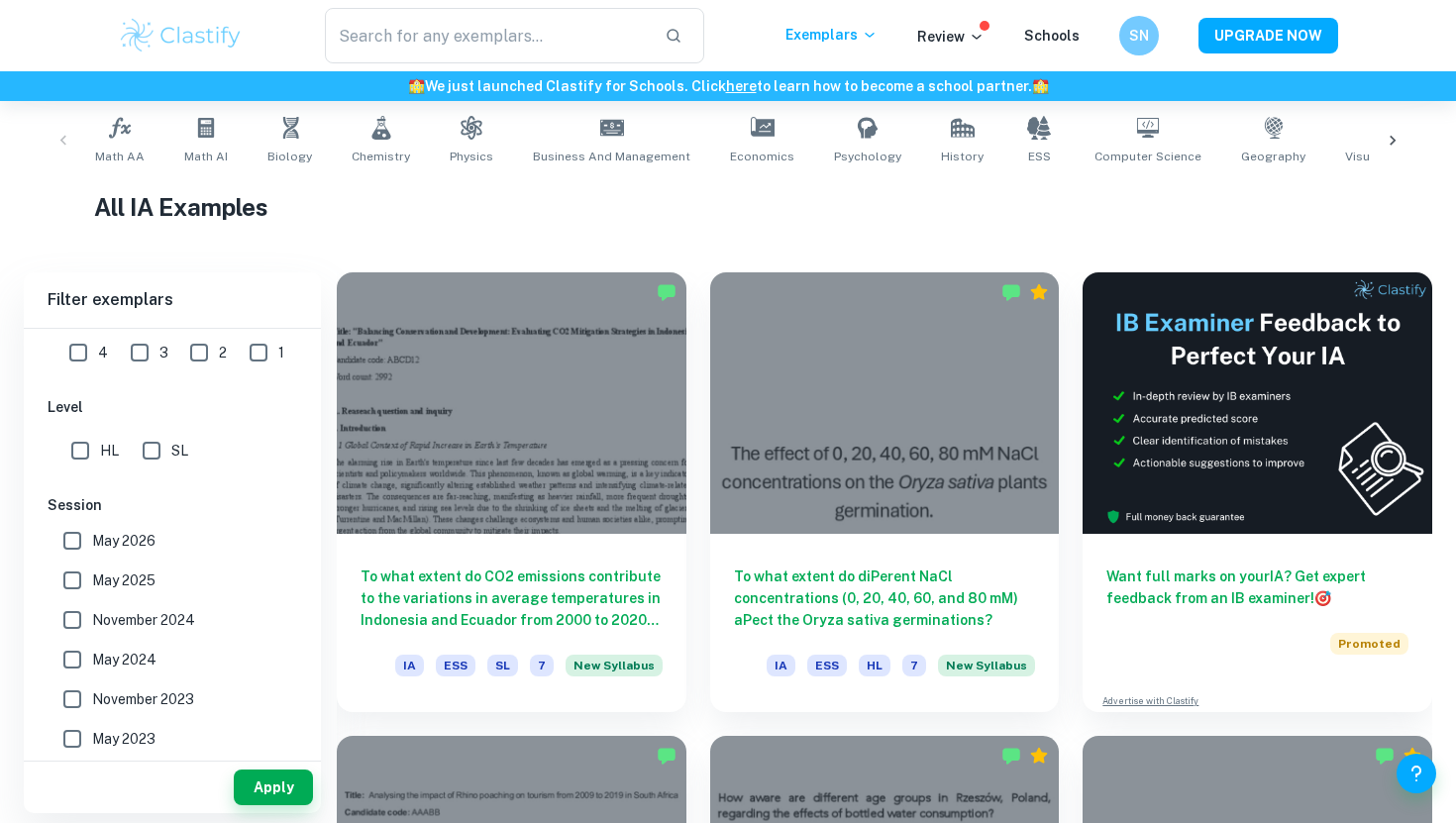 click on "SL" at bounding box center [152, 451] 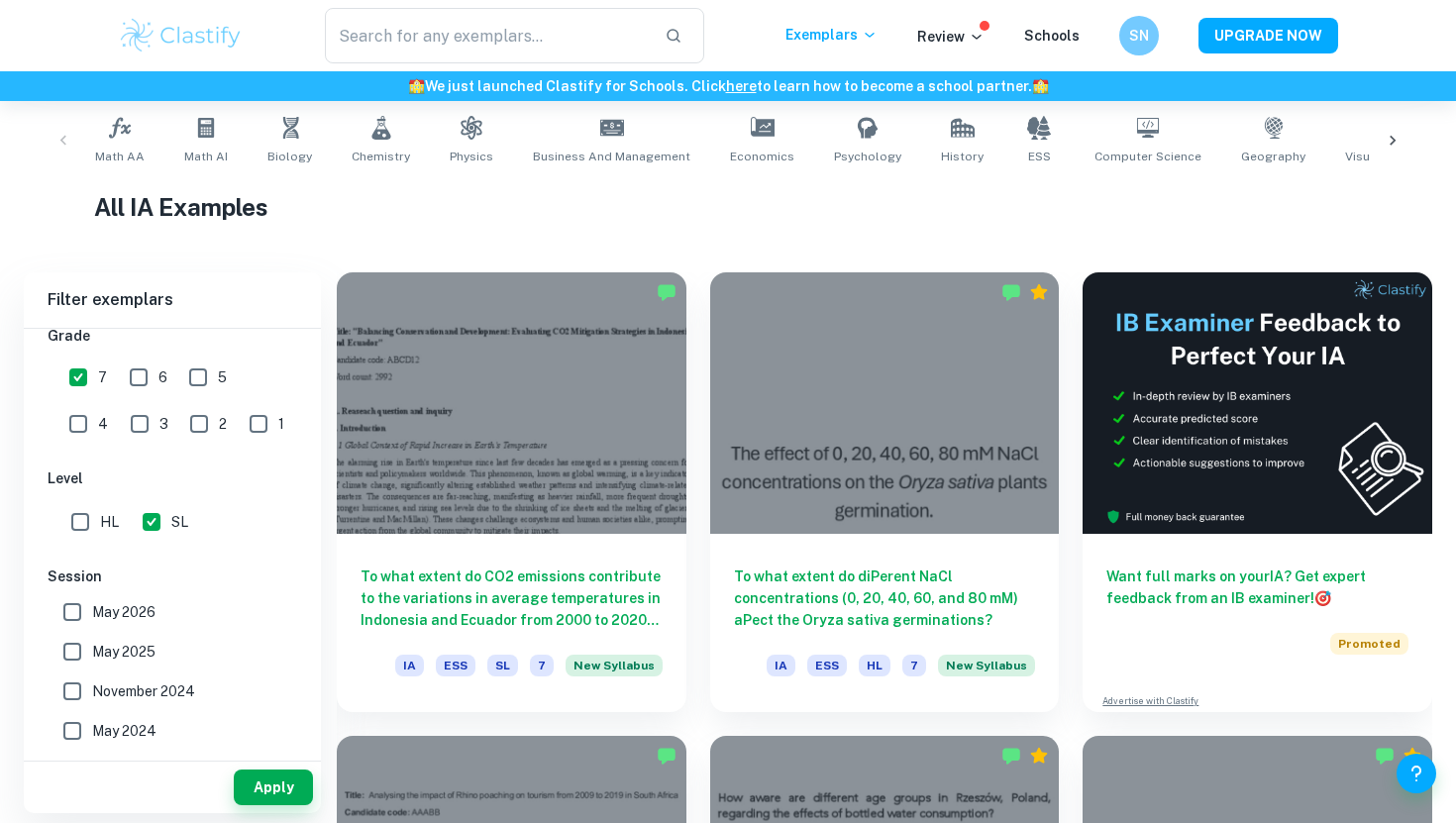 scroll, scrollTop: 499, scrollLeft: 0, axis: vertical 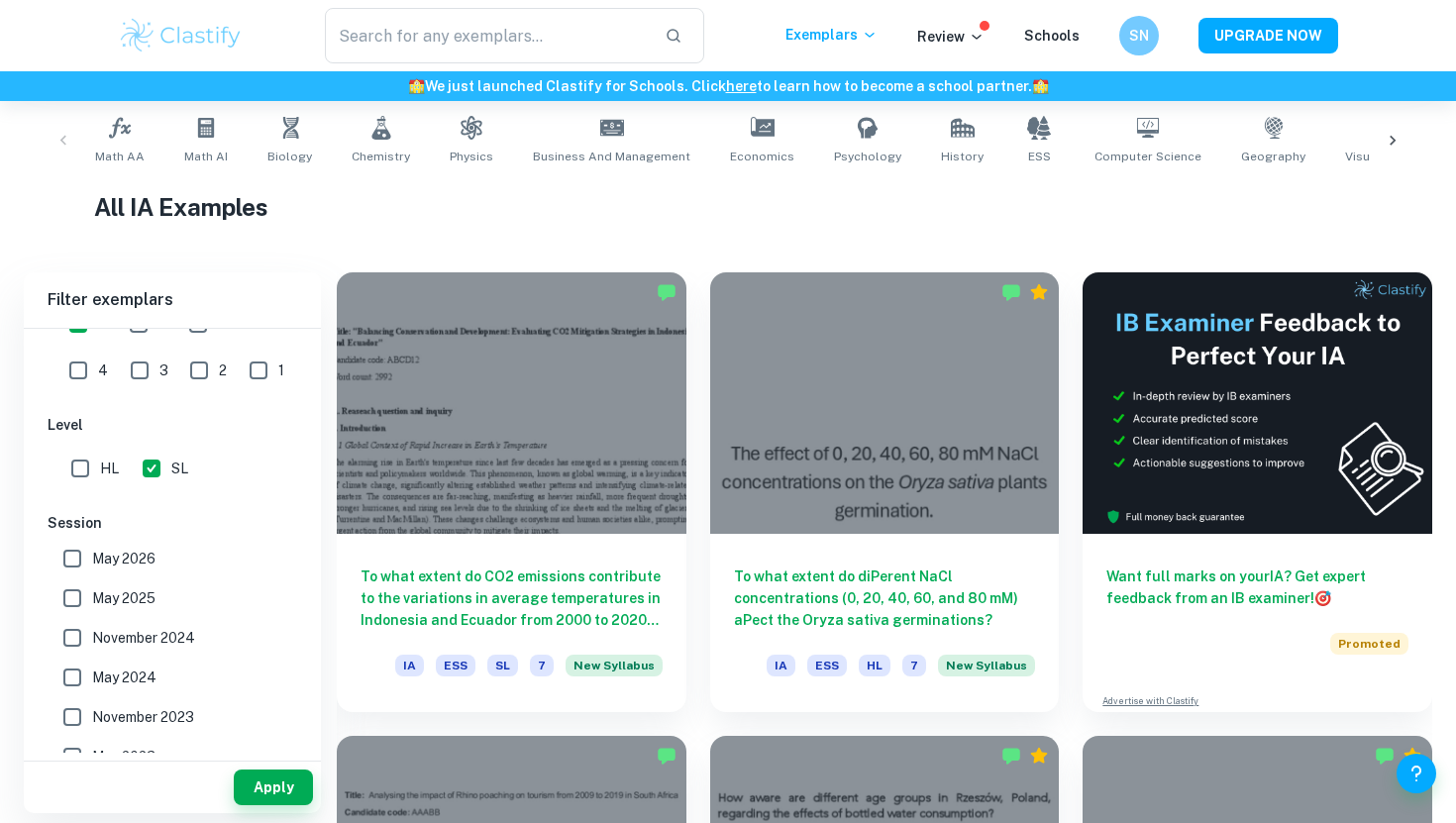 click on "May 2026" at bounding box center (72, 559) 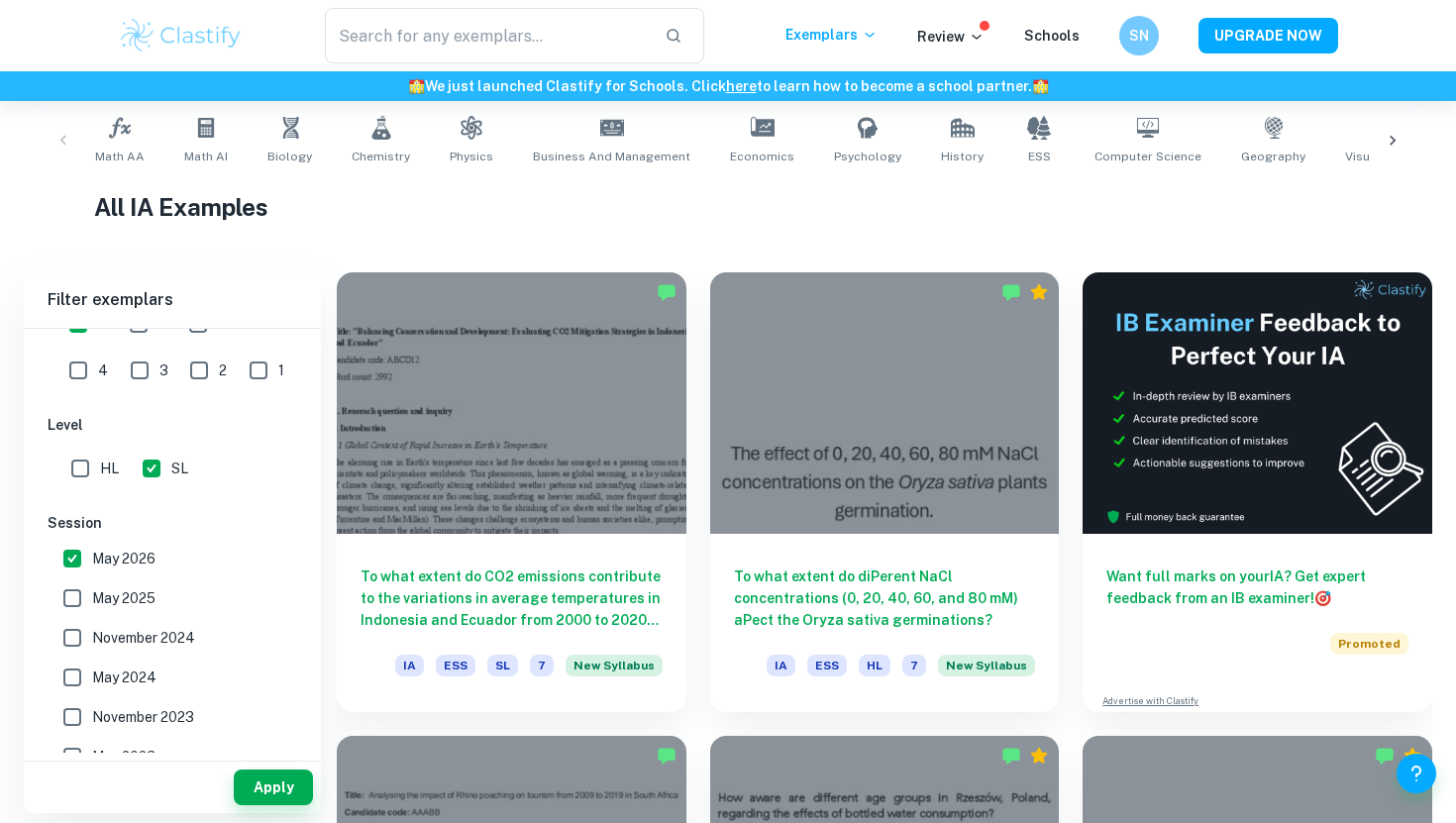 click on "May 2025" at bounding box center (72, 598) 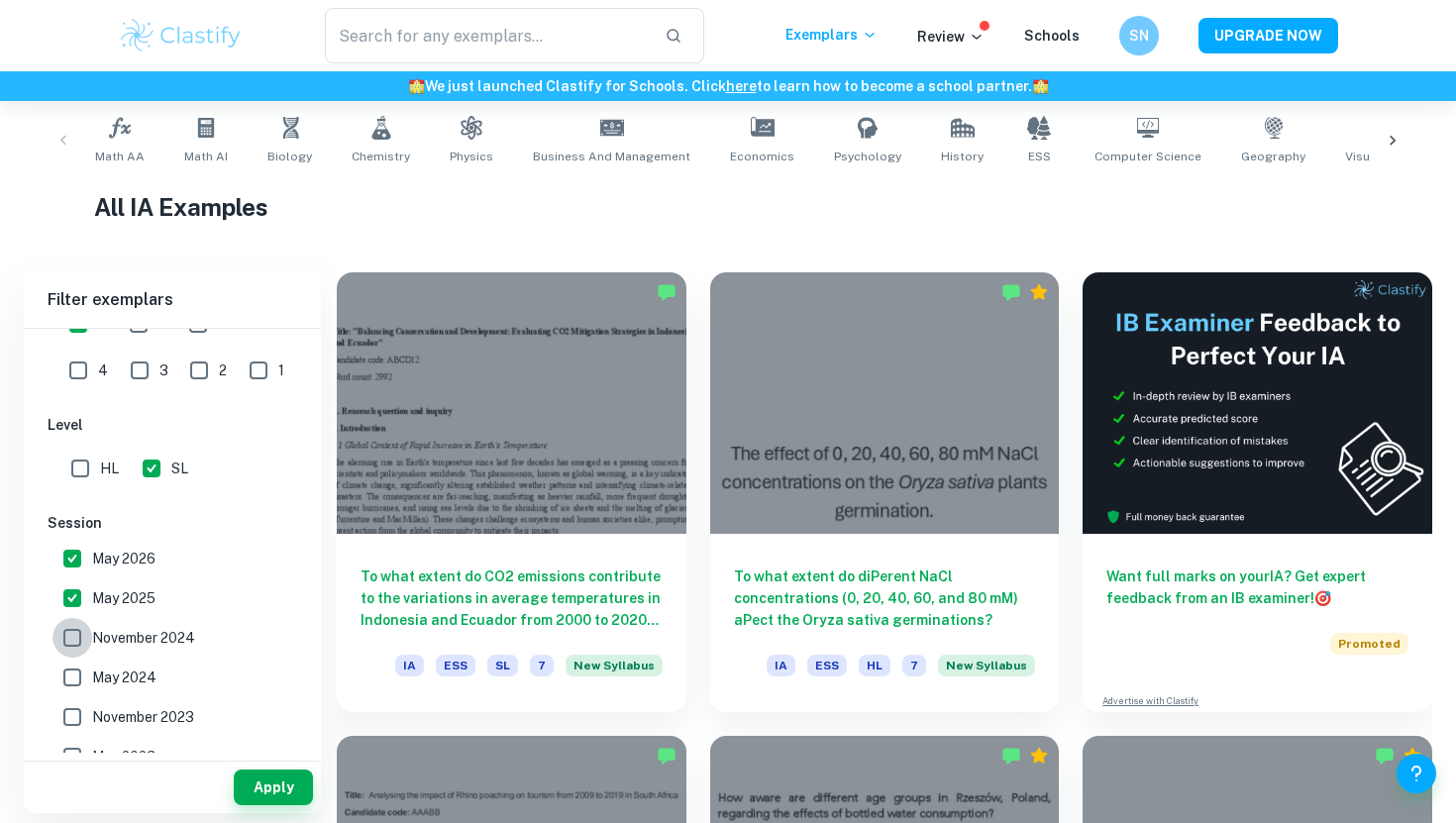click on "November 2024" at bounding box center [72, 638] 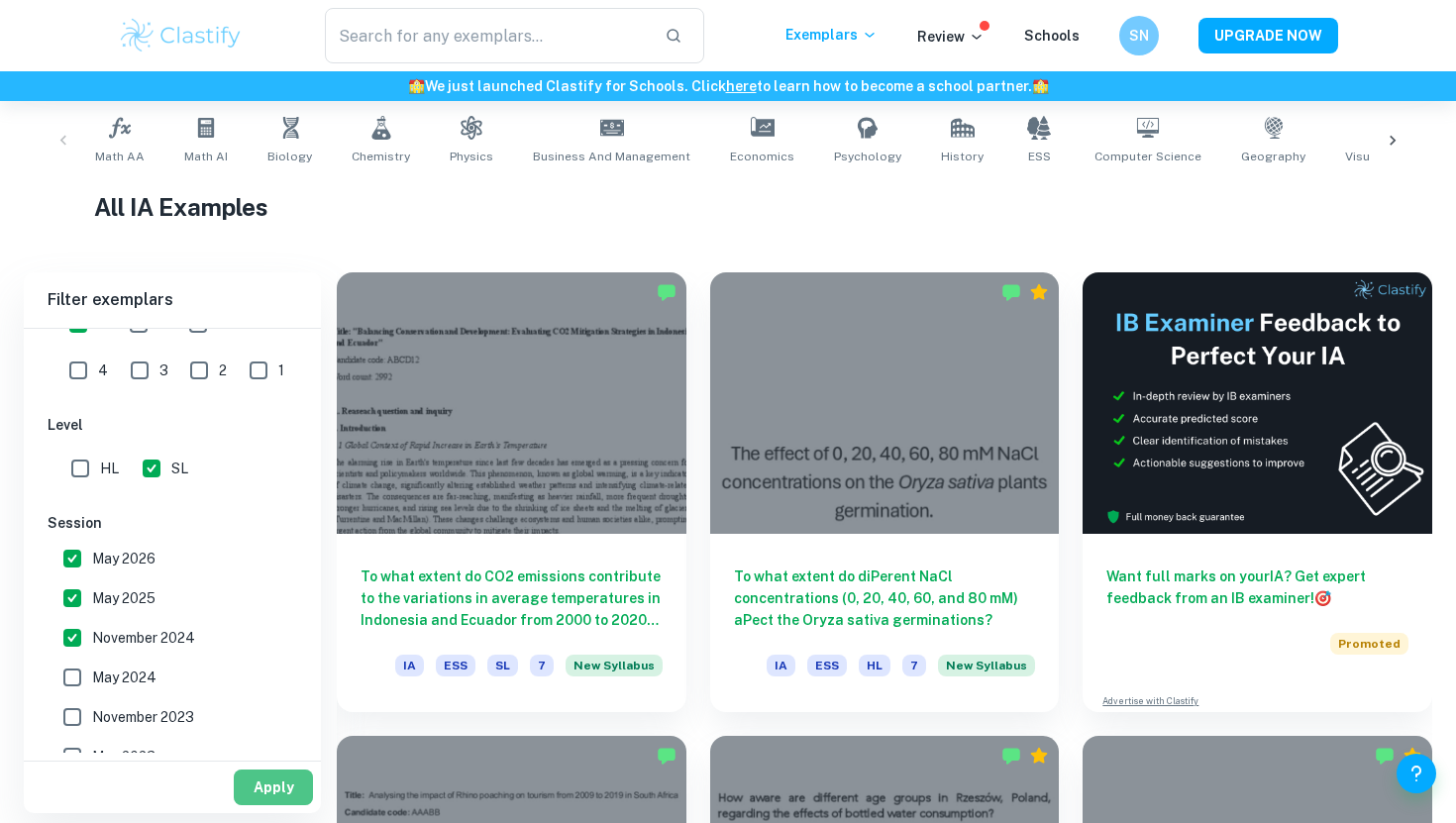 click on "Apply" at bounding box center (273, 787) 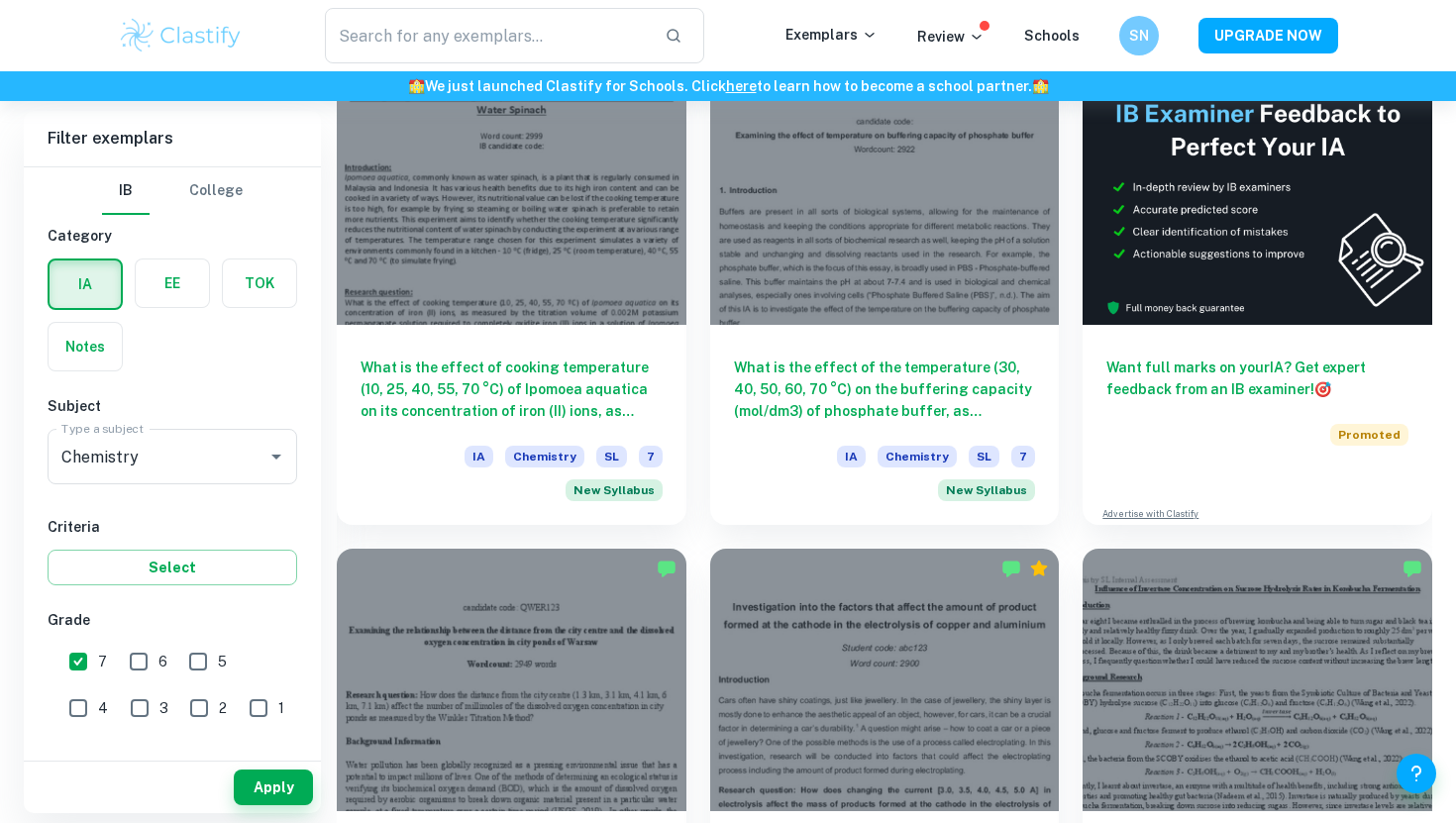 scroll, scrollTop: 603, scrollLeft: 0, axis: vertical 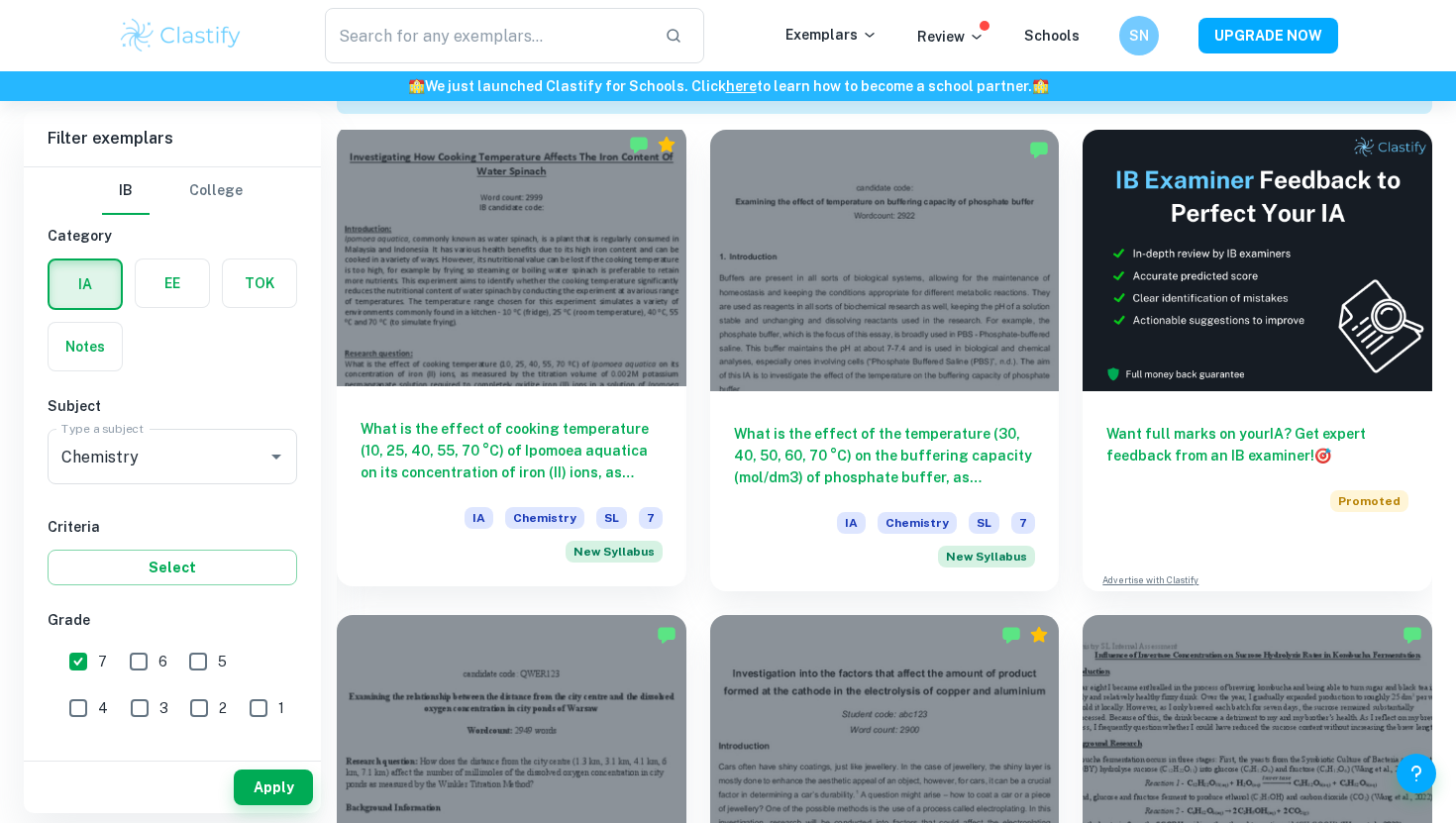 click at bounding box center [511, 256] 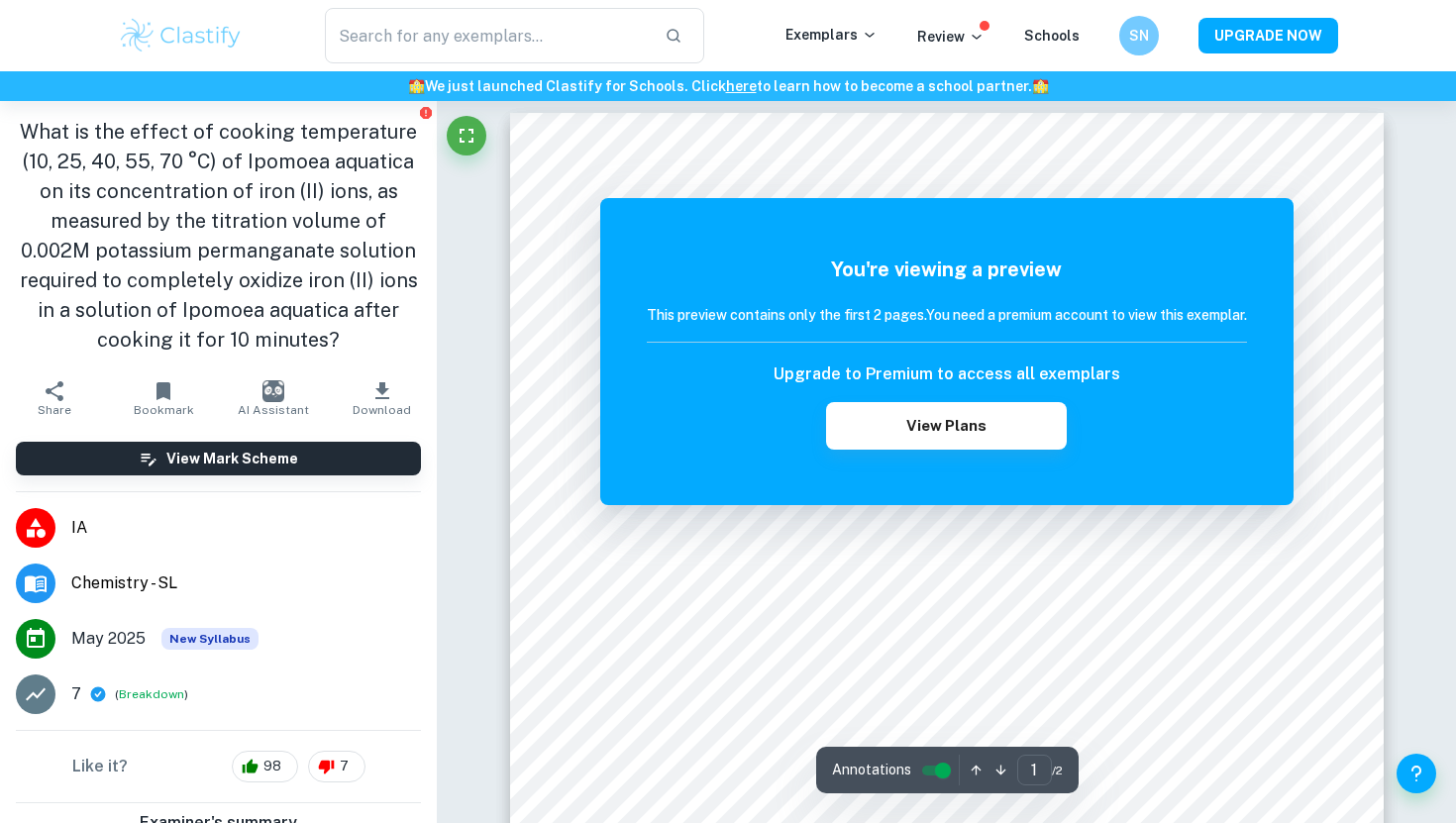 scroll, scrollTop: 13, scrollLeft: 0, axis: vertical 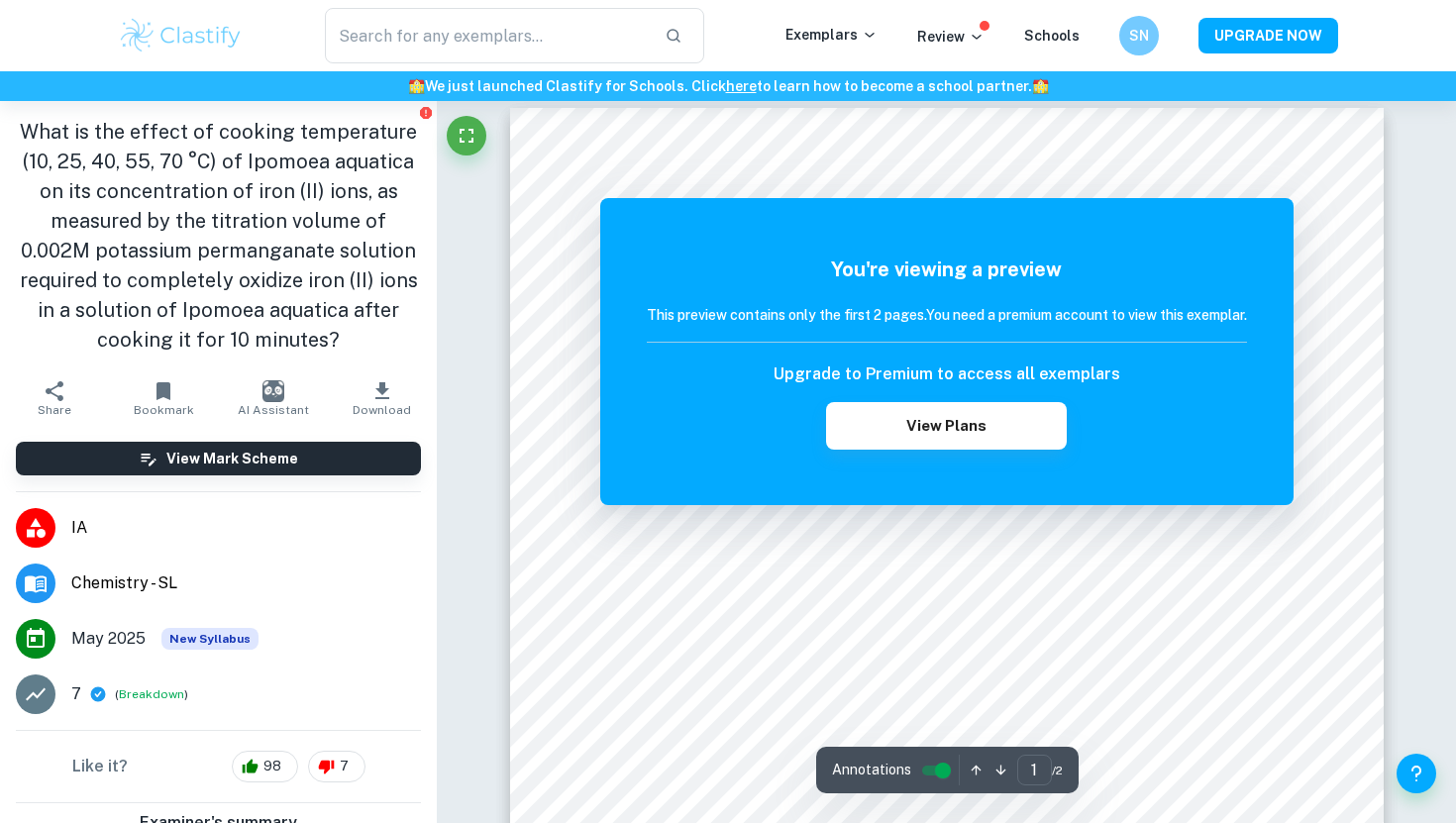 click at bounding box center [945, 173] 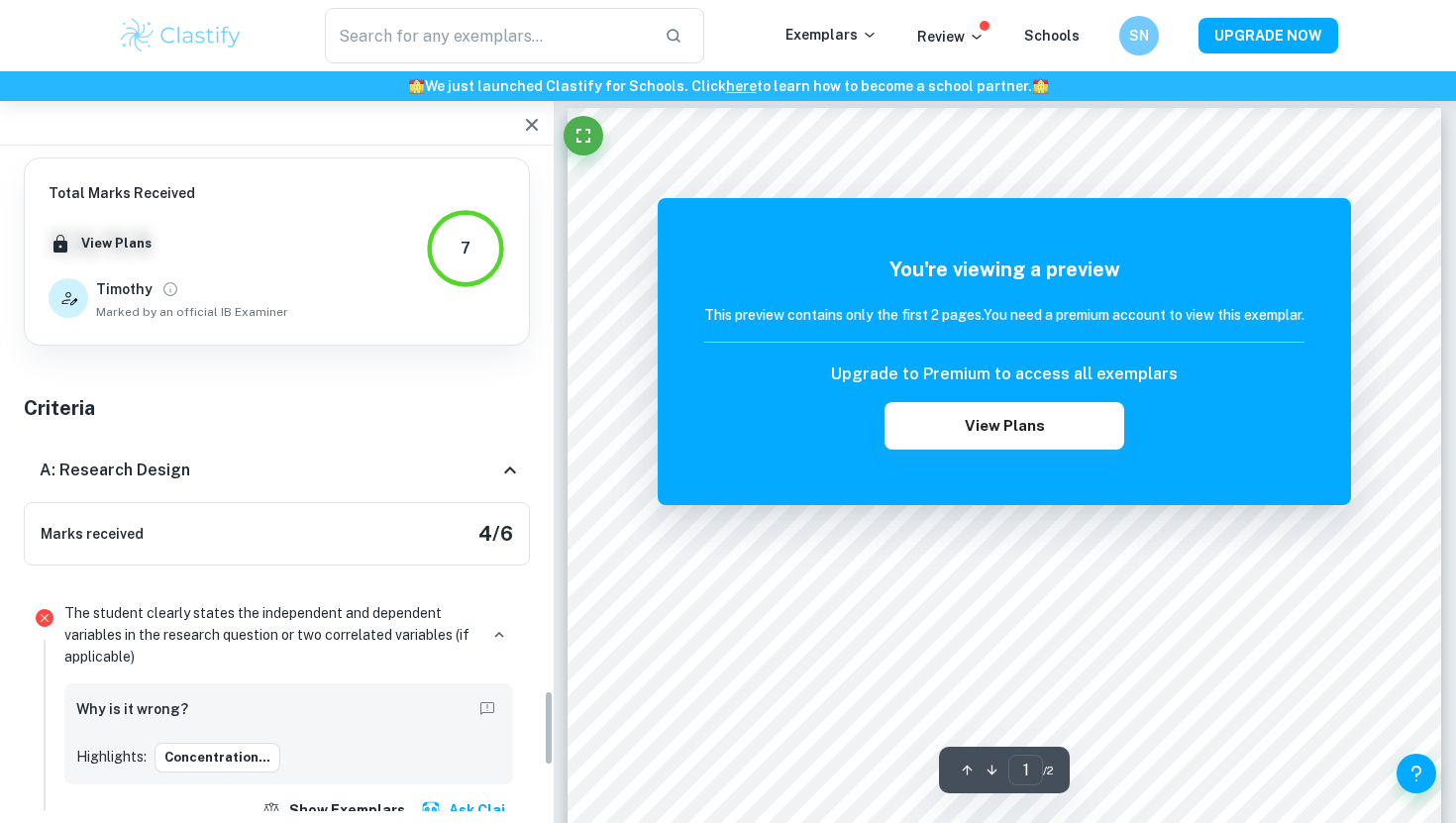 scroll, scrollTop: 4711, scrollLeft: 0, axis: vertical 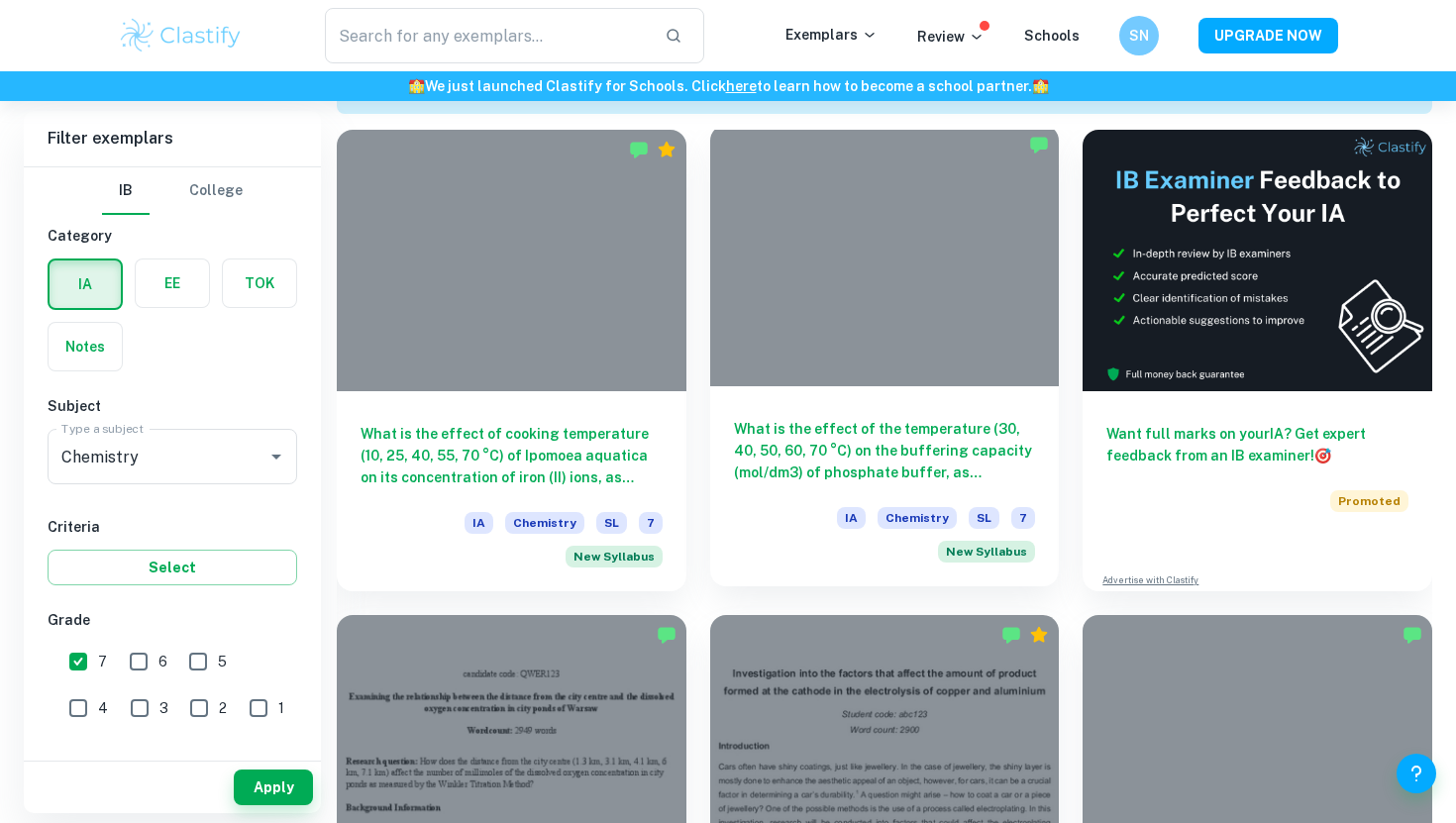 click on "What is the effect of the temperature (30, 40, 50, 60, 70 °C) on the buffering capacity (mol/dm3) of phosphate buffer, as measured using titration with 0.1 mol/dm3 HCl?" at bounding box center [884, 451] 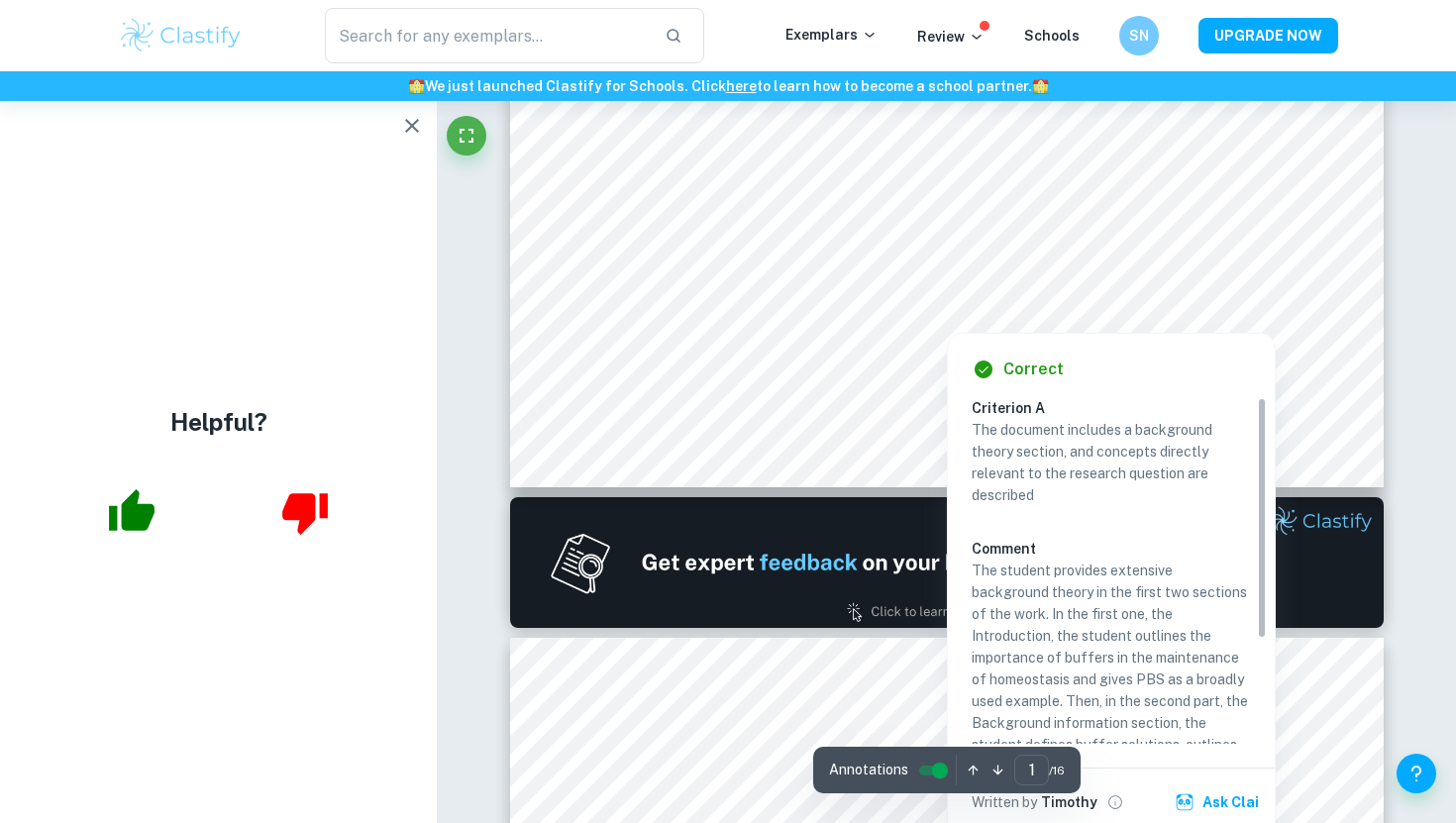 scroll, scrollTop: 871, scrollLeft: 0, axis: vertical 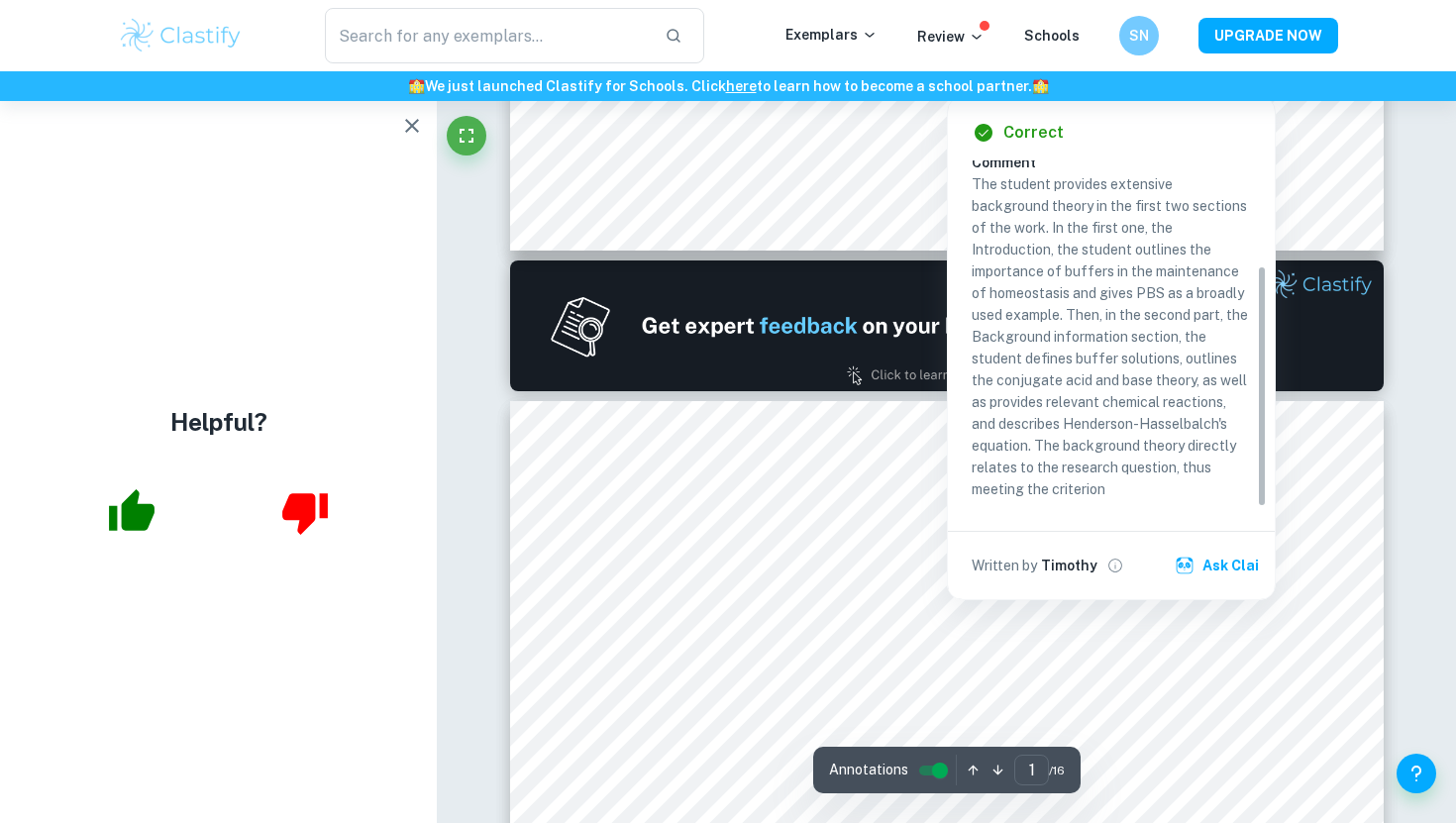 type on "2" 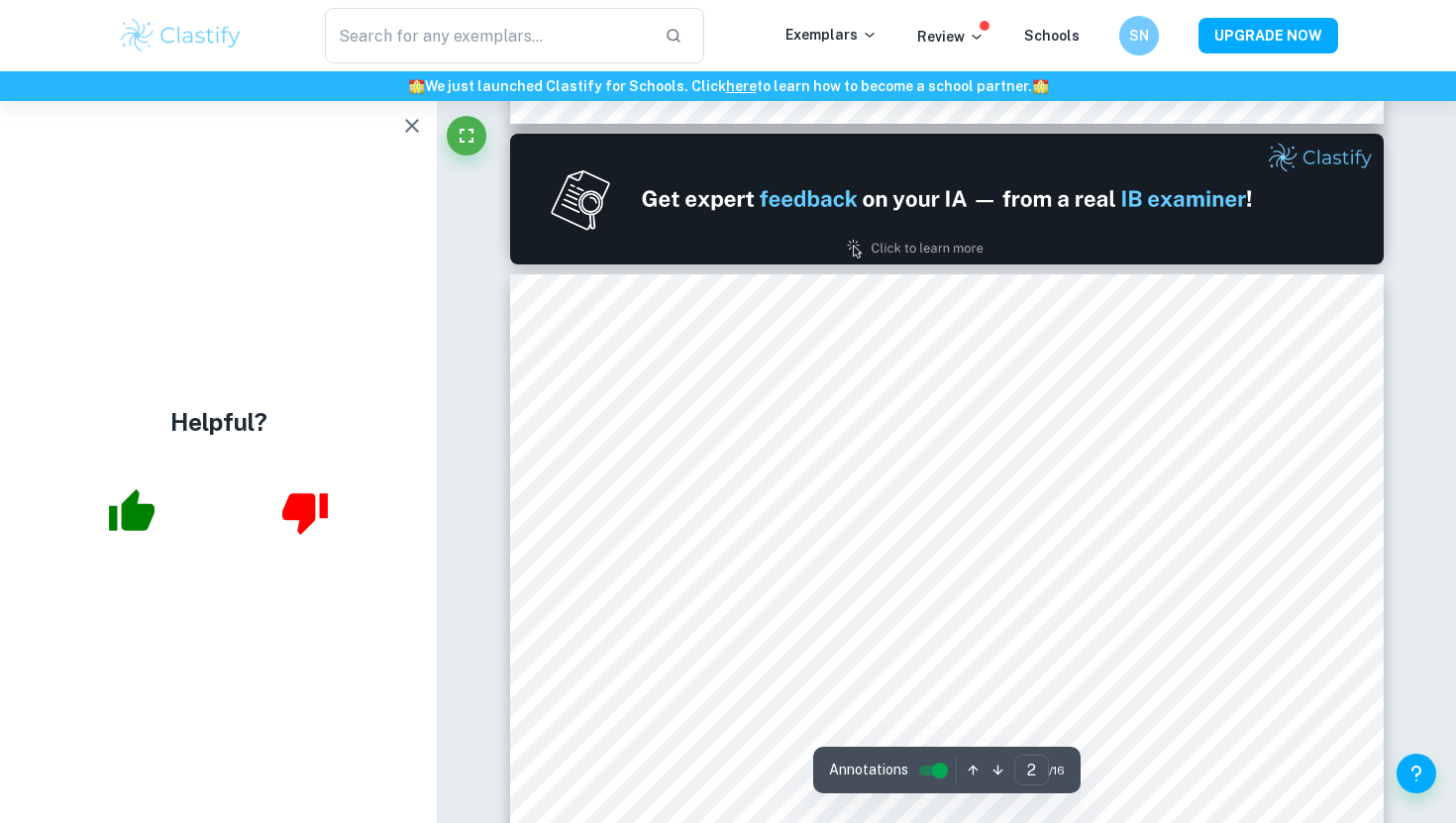 scroll, scrollTop: 1232, scrollLeft: 0, axis: vertical 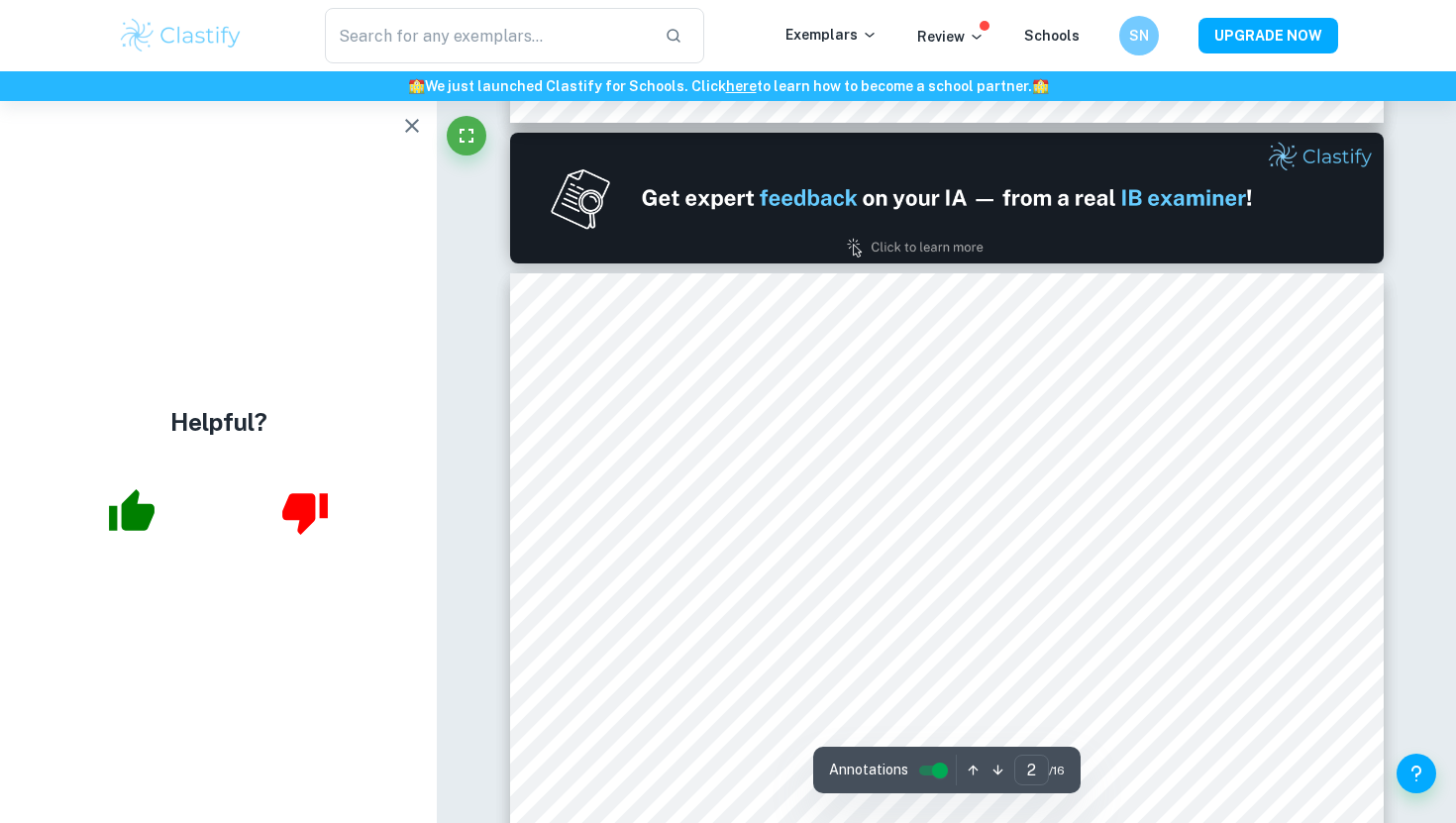 click at bounding box center [946, 417] 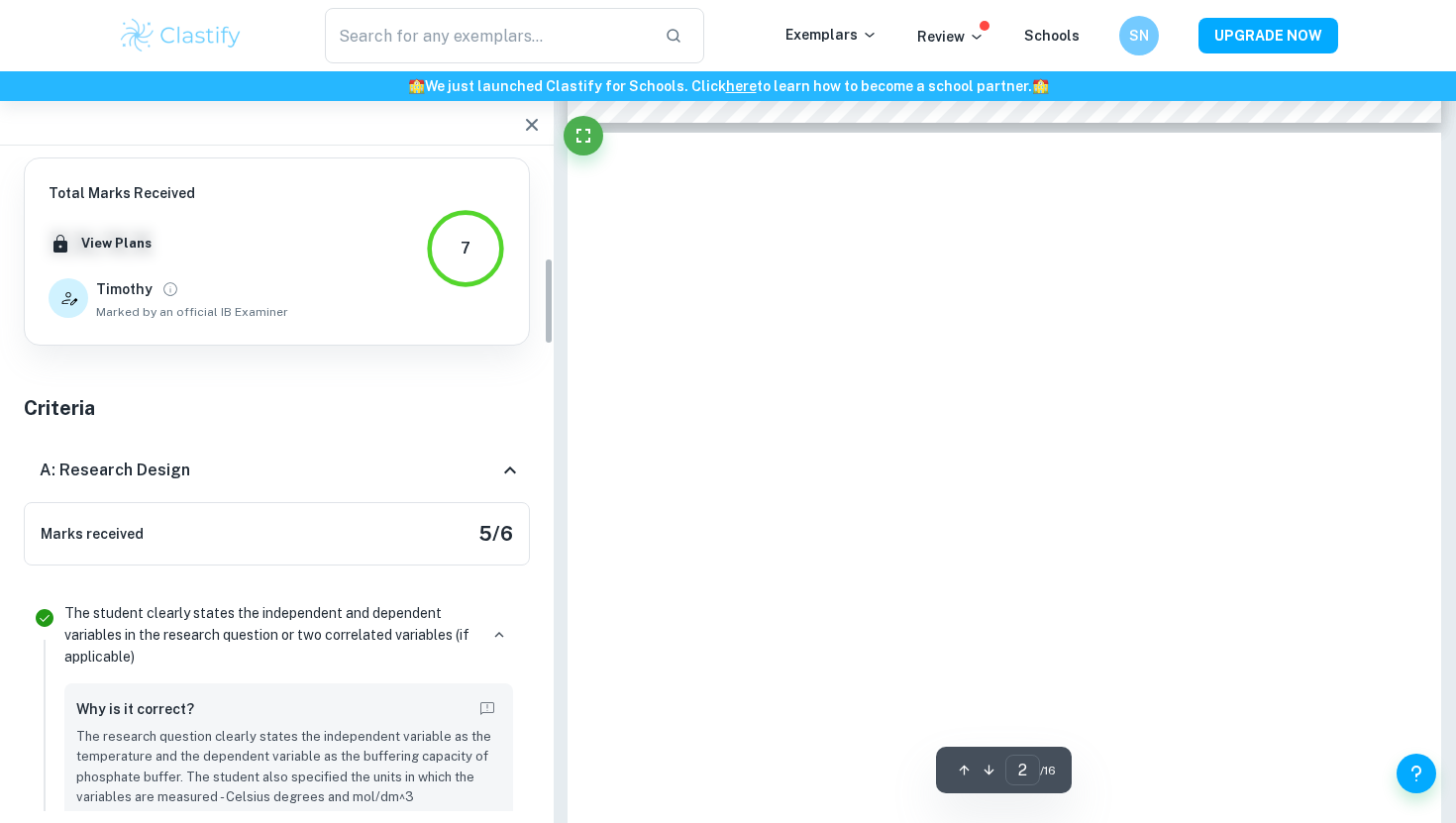 scroll, scrollTop: 762, scrollLeft: 0, axis: vertical 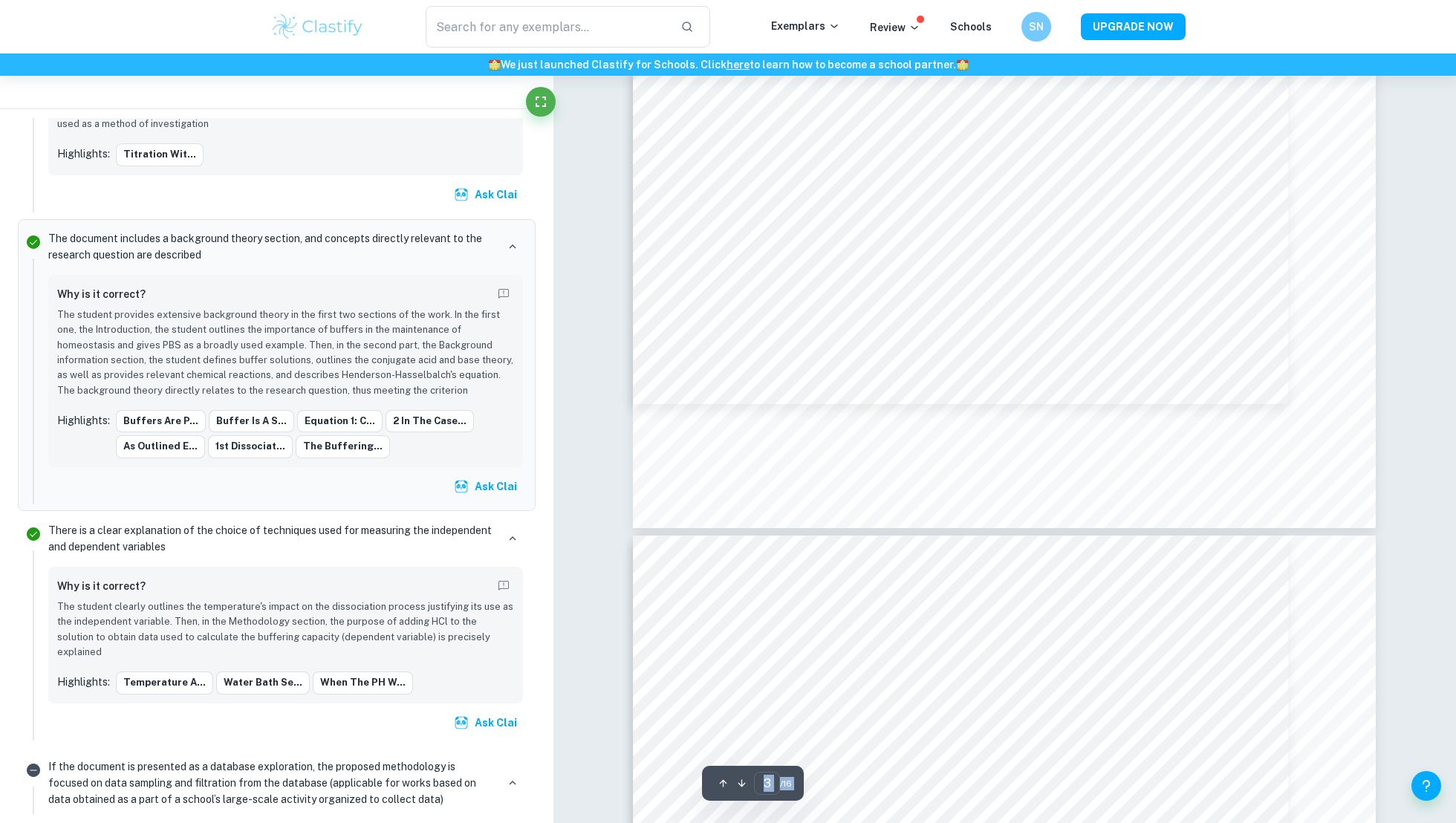 click on "Correct Other requirements Comment Unlock access to all  examiner  comments with Clastify Premium Upgrade Now   Correct Other requirements Comment Unlock access to all  examiner  comments with Clastify Premium Upgrade Now   Correct Other requirements Comment Unlock access to all  examiner  comments with Clastify Premium Upgrade Now   Correct Other requirements Comment Unlock access to all  examiner  comments with Clastify Premium Upgrade Now   Correct Criterion A The document includes a background theory section, and concepts directly relevant to the research question are described Comment Written by [FIRST] [LAST] Correct Criterion C Comment Unlock access to all  examiner  comments with Clastify Premium Upgrade Now   Correct Criterion A The student clearly states the independent and dependent variables in the research question or two correlated variables (if applicable) Comment Written by [FIRST] [LAST] Correct Criterion A Comment Written by [FIRST] [LAST] Correct Criterion A Comment Written by [FIRST] [LAST]" at bounding box center [1004, 5698] 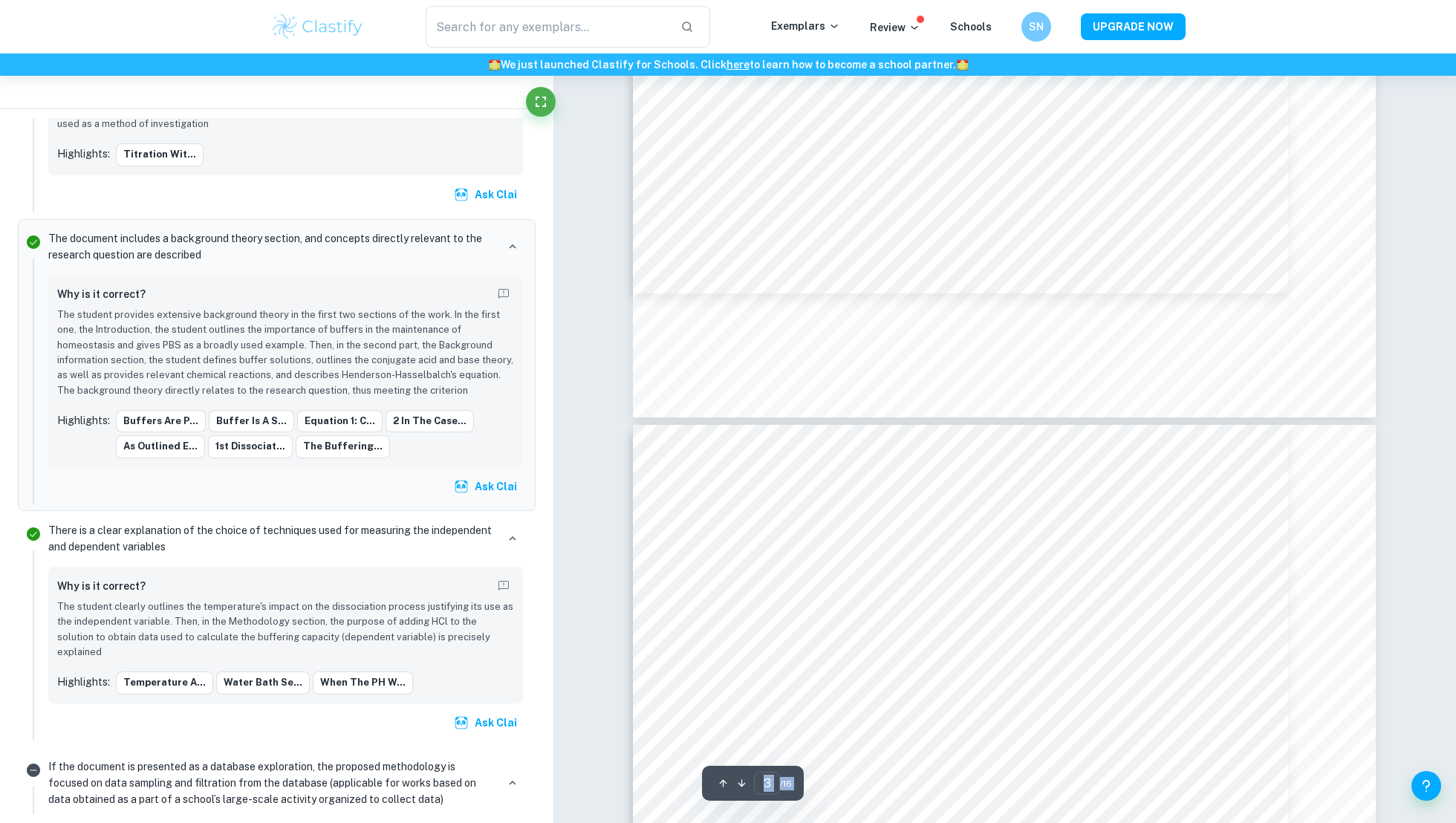 type on "4" 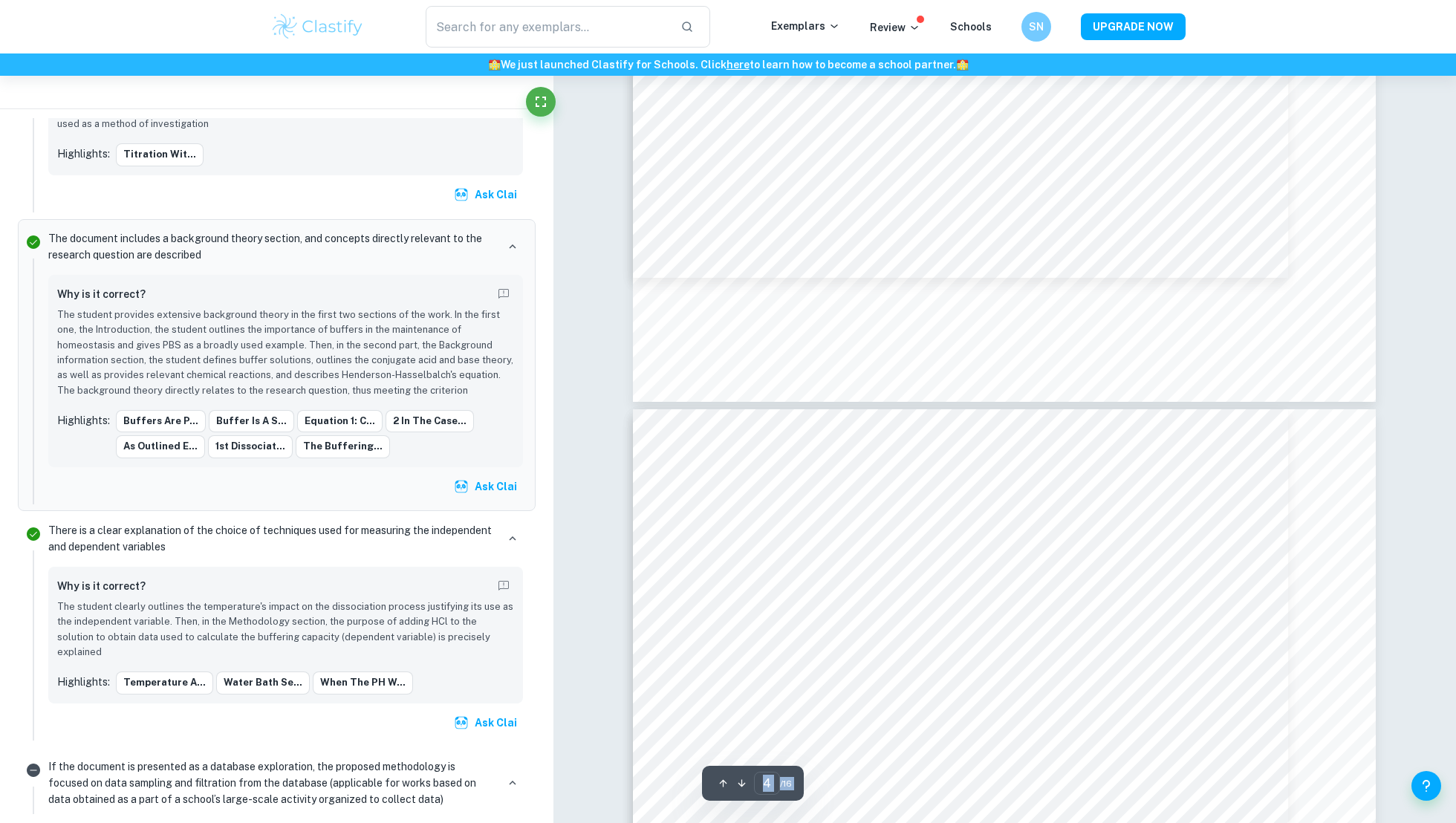 scroll, scrollTop: 3091, scrollLeft: 0, axis: vertical 